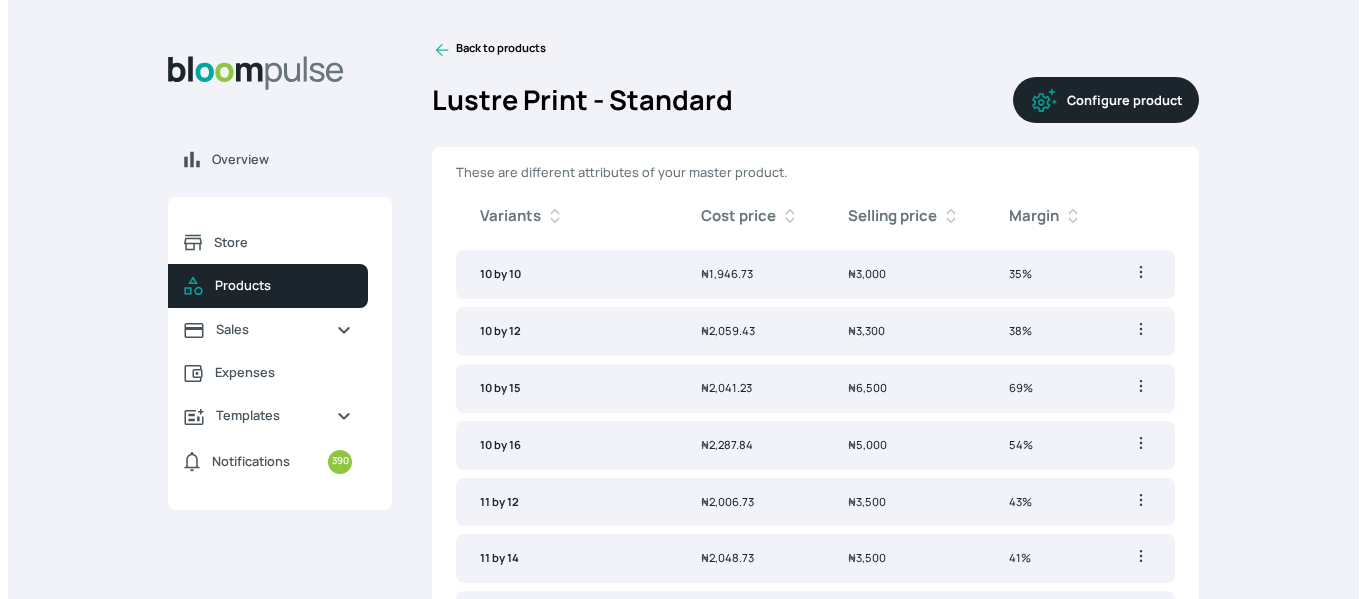 scroll, scrollTop: 0, scrollLeft: 0, axis: both 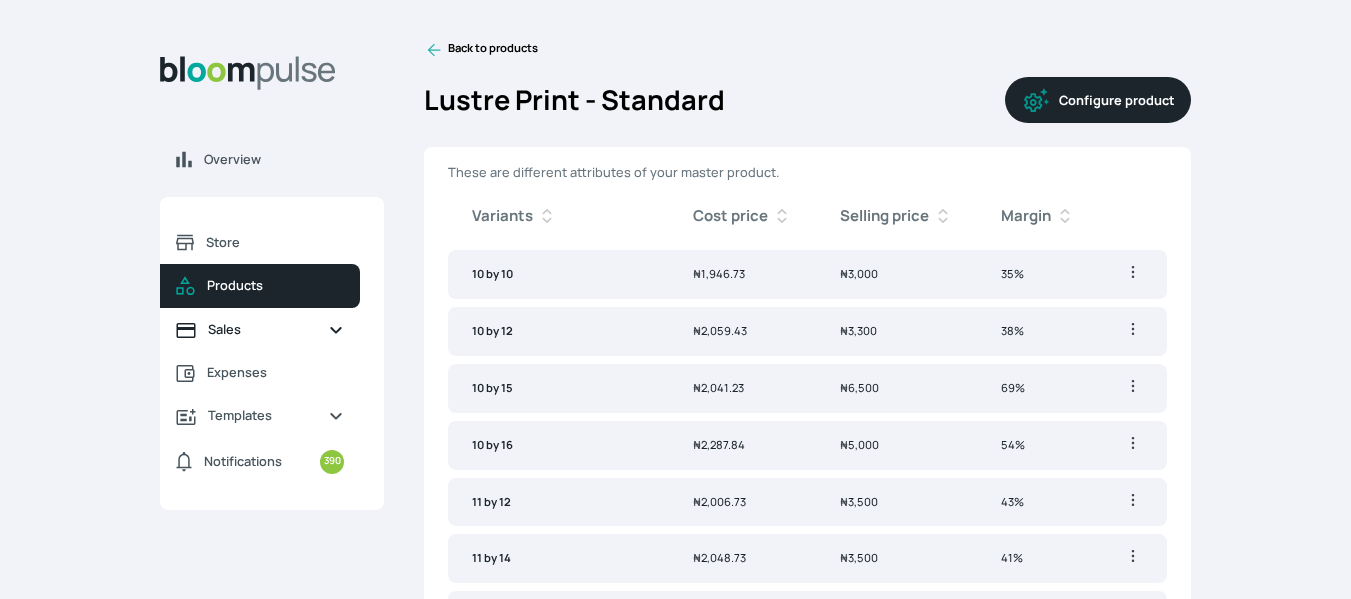 click 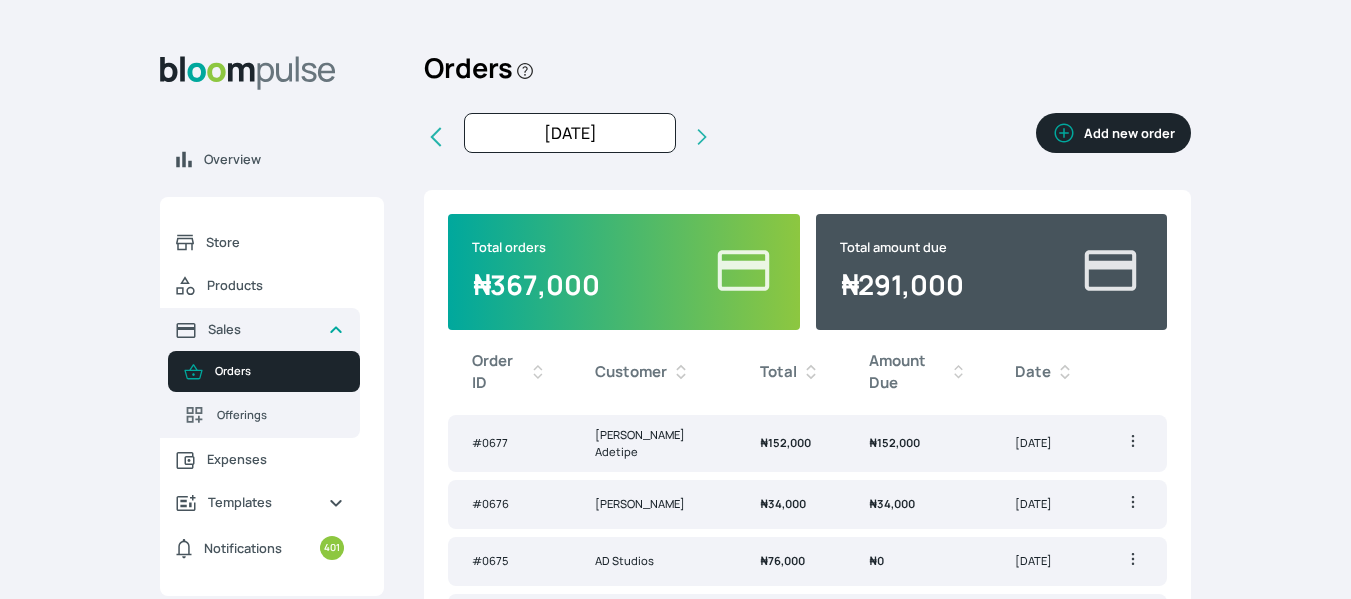 scroll, scrollTop: 0, scrollLeft: 0, axis: both 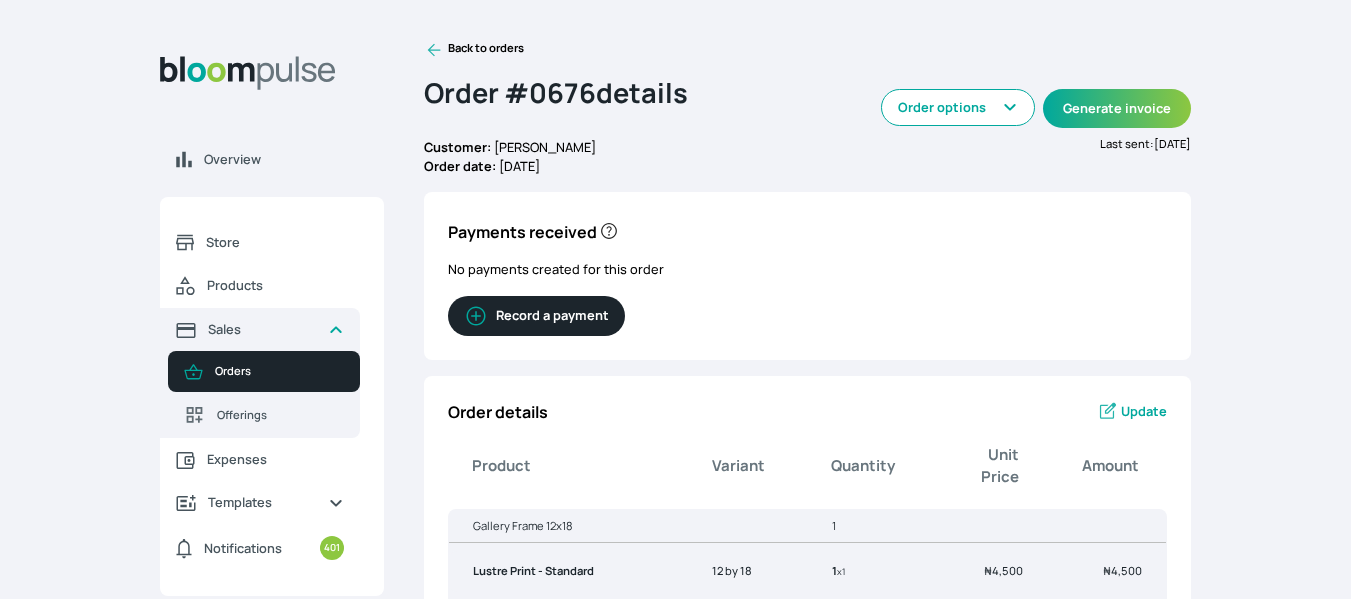 click on "Record a payment" at bounding box center [536, 316] 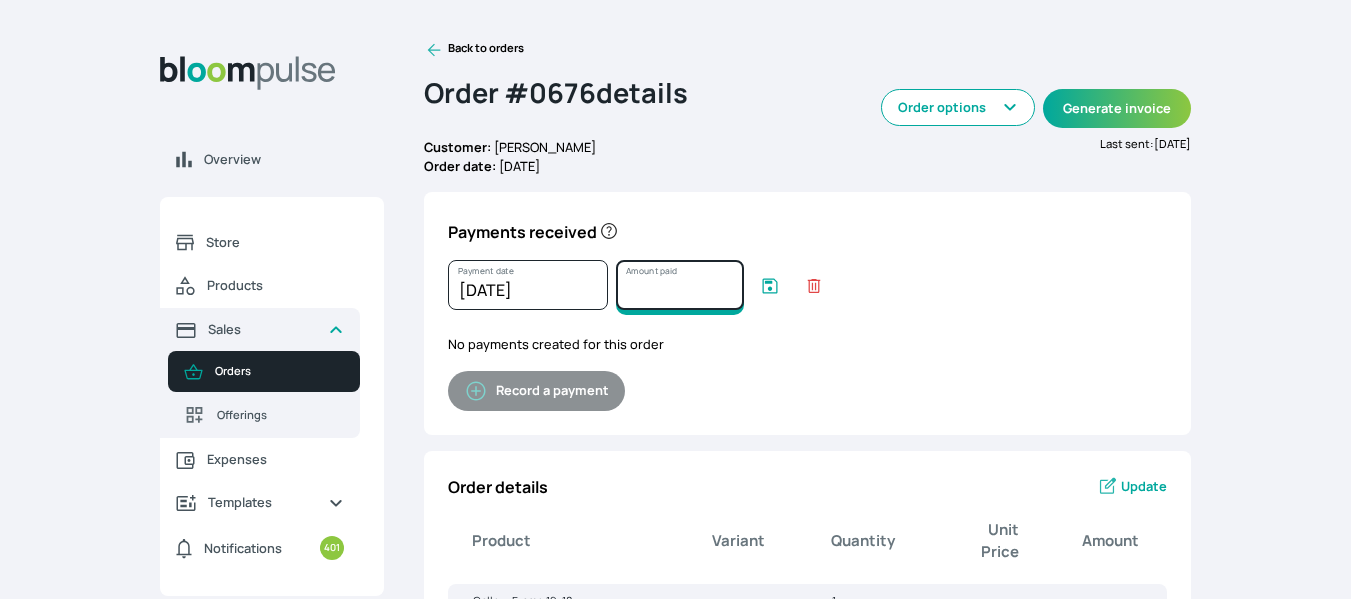 click on "Amount paid" at bounding box center (680, 285) 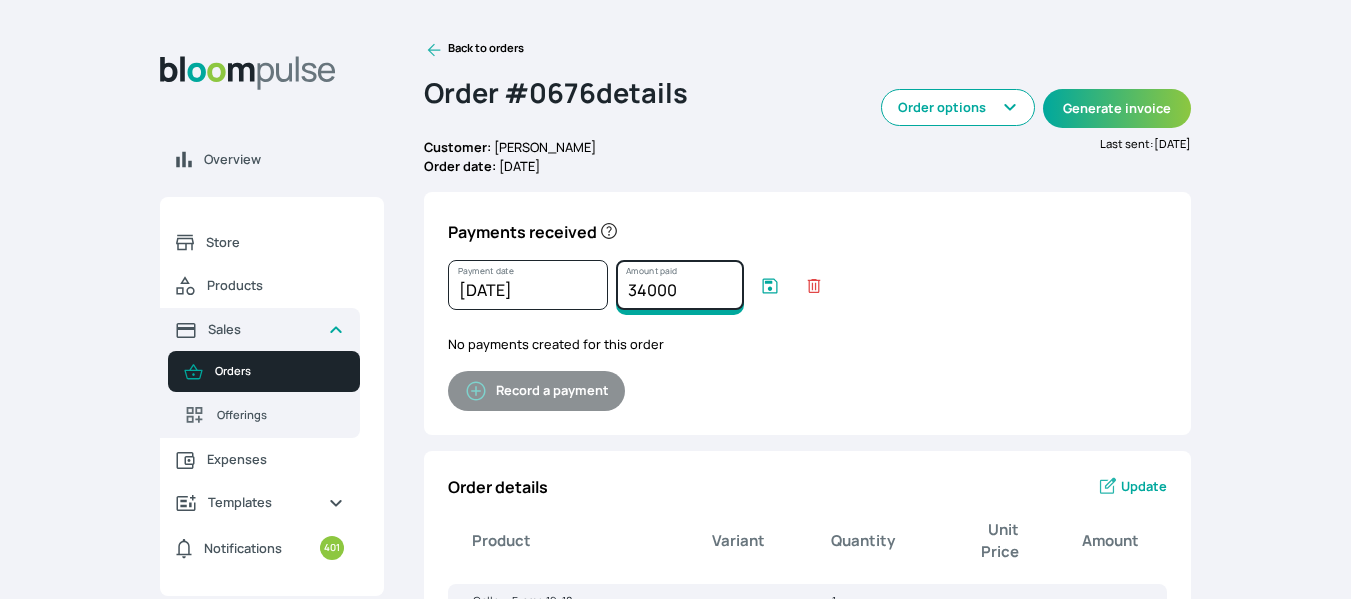 type on "34000" 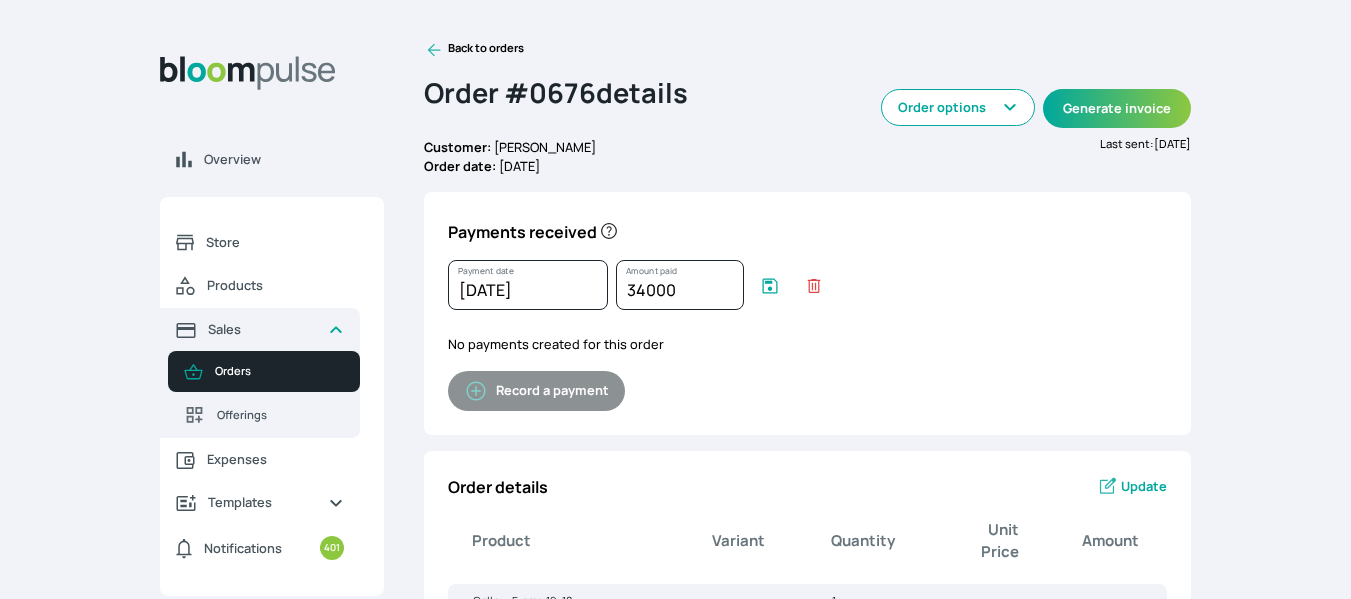 click 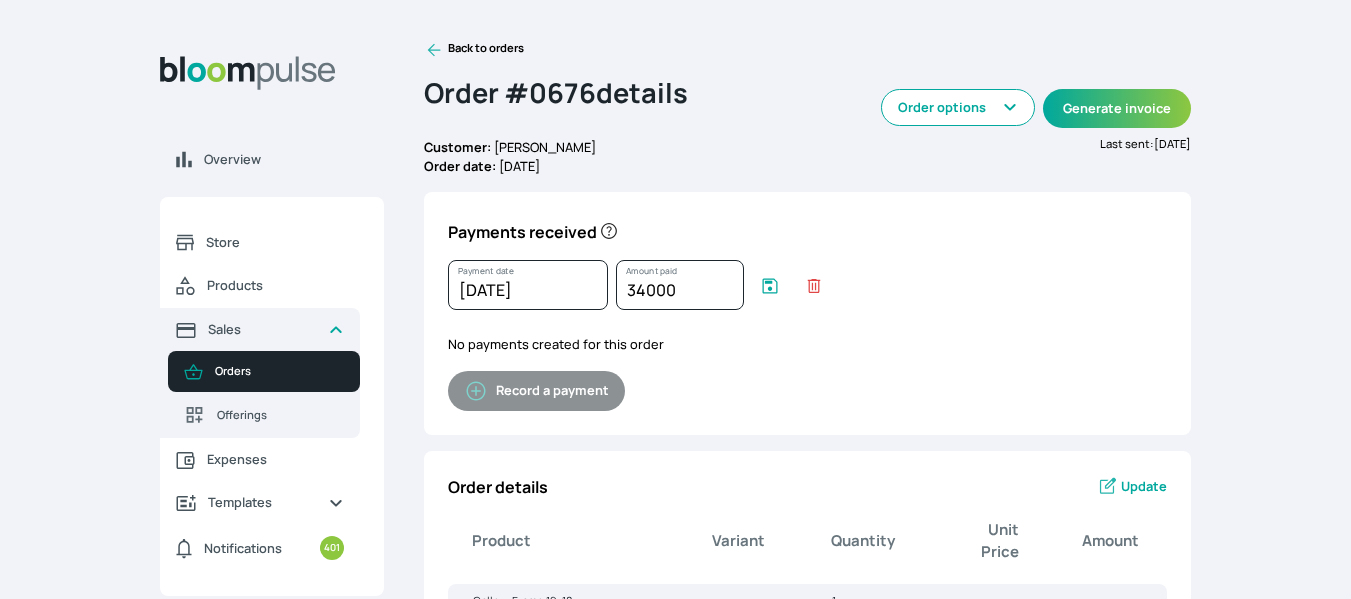 click 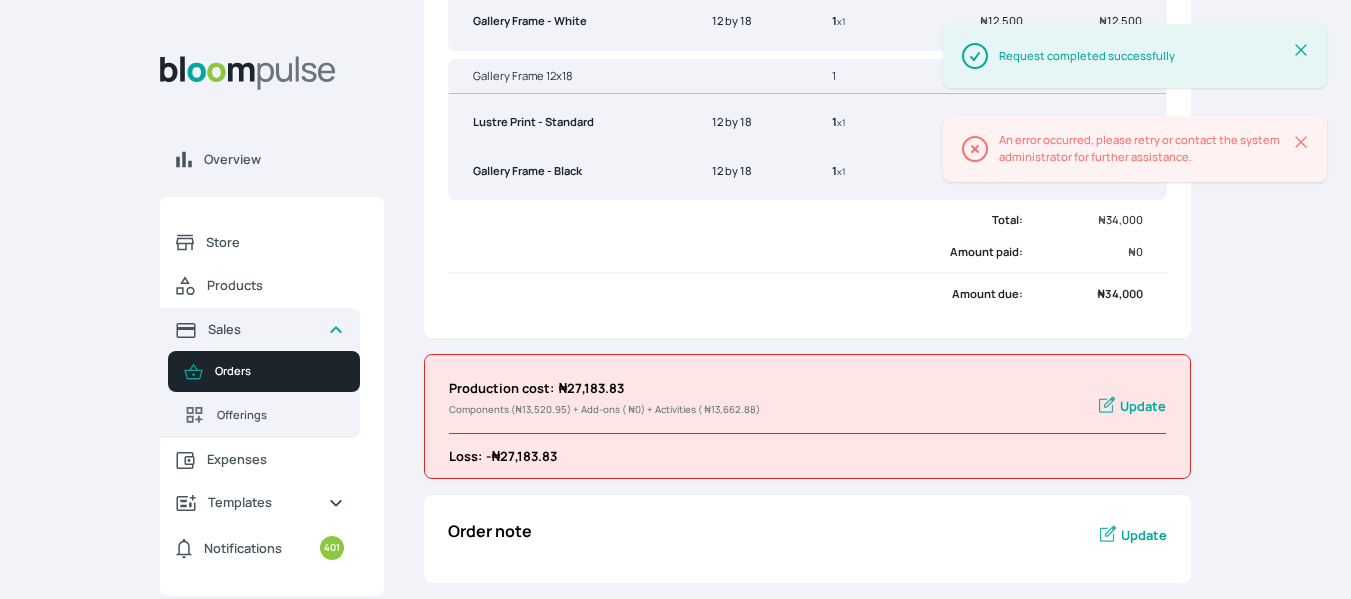 scroll, scrollTop: 0, scrollLeft: 0, axis: both 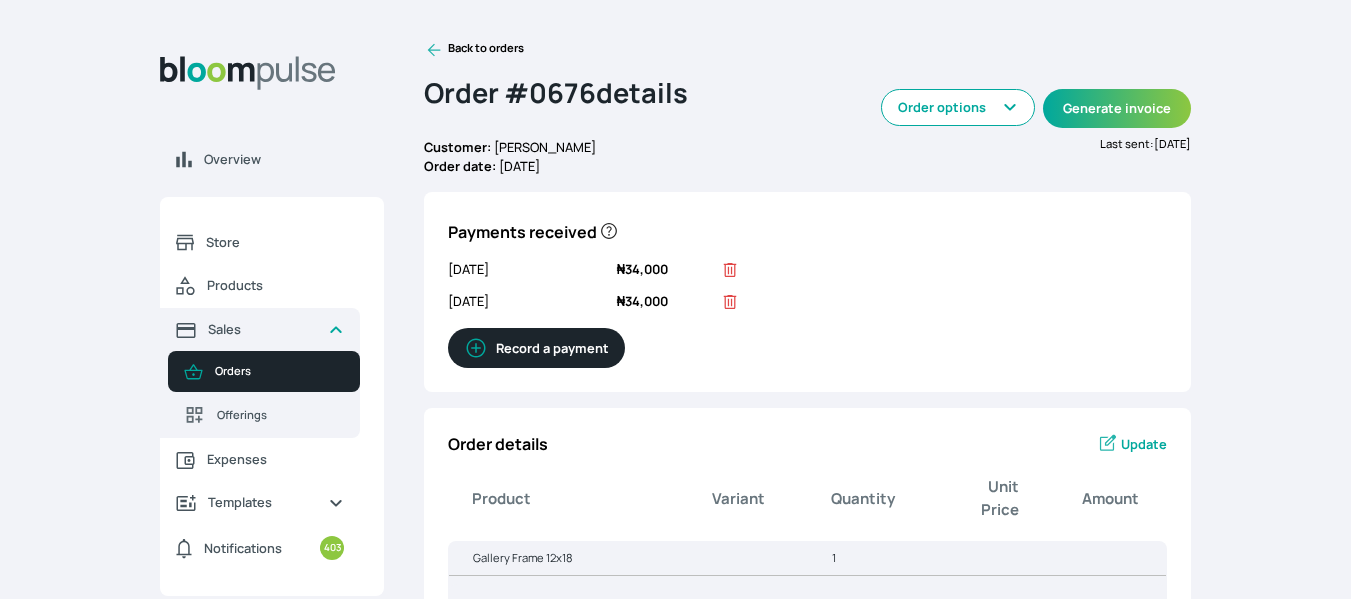 click 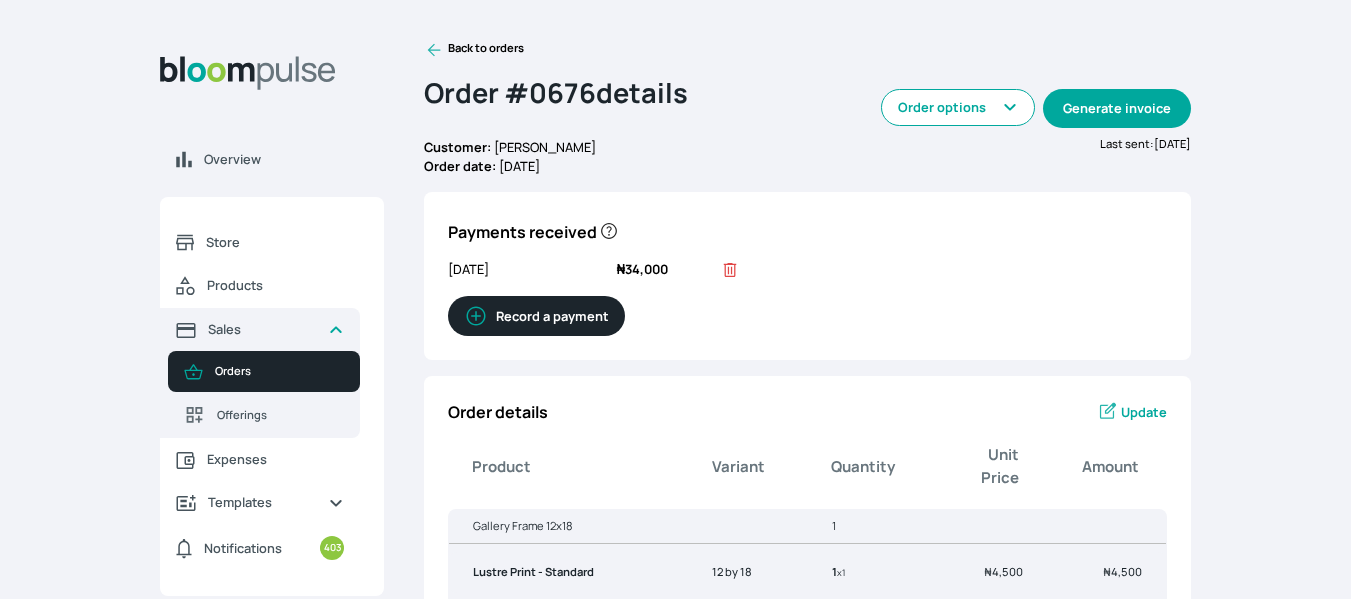 click on "Generate invoice" at bounding box center [1117, 108] 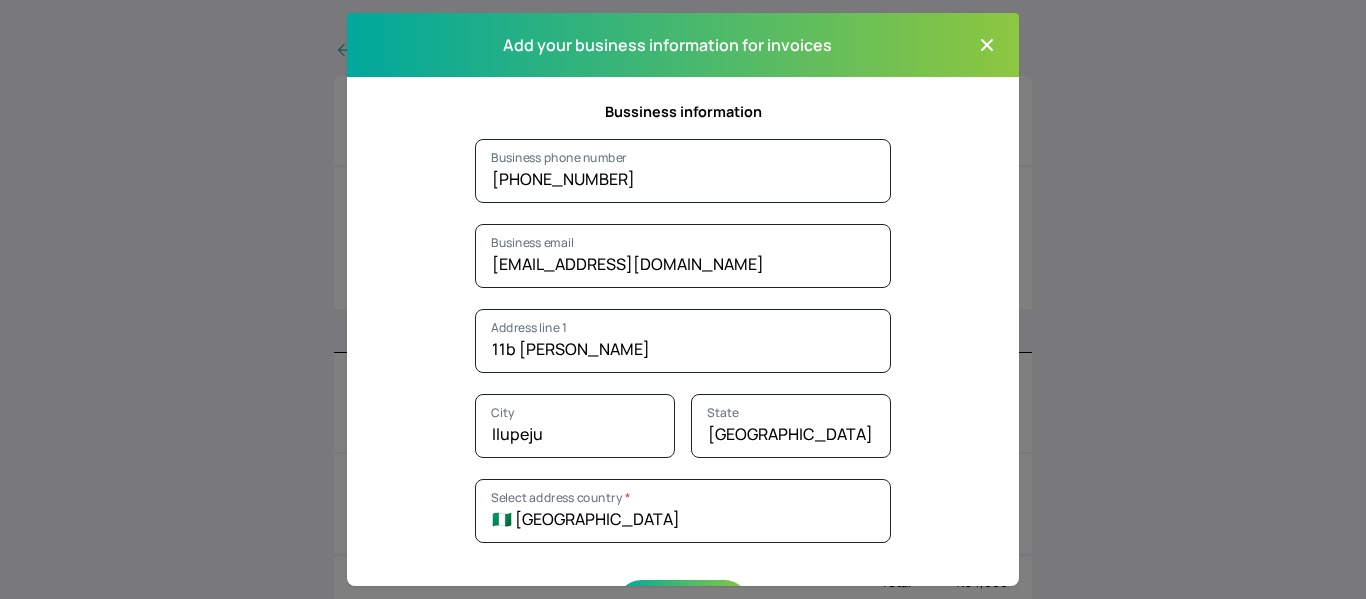 click 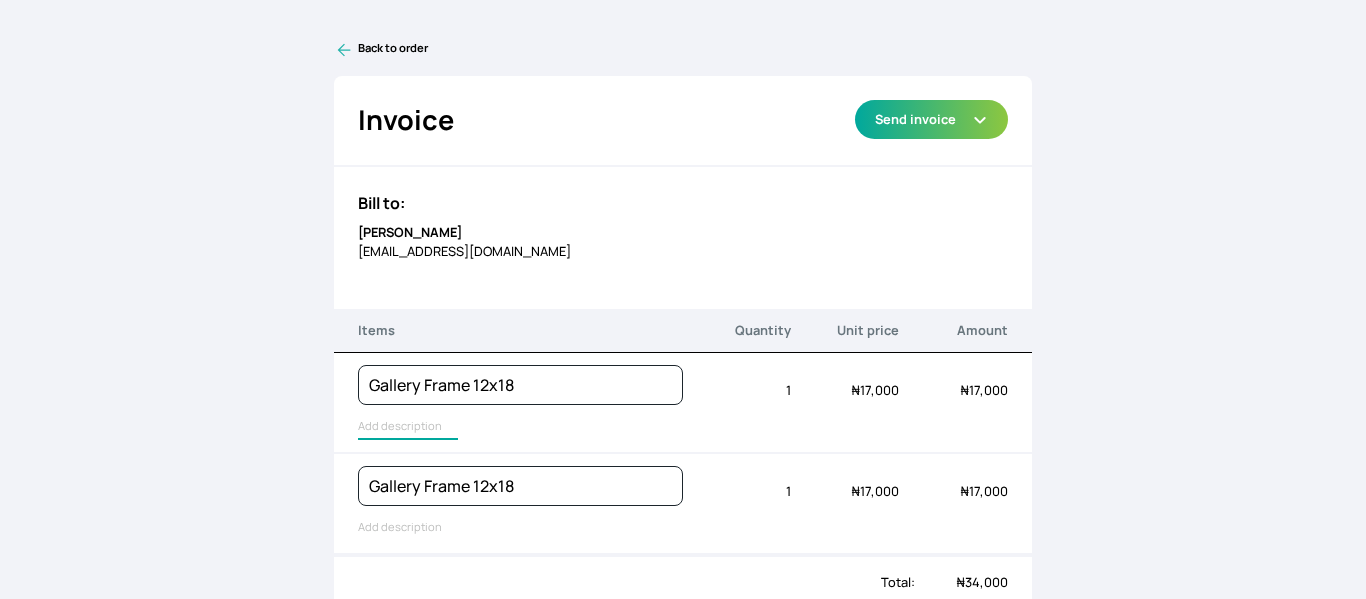 type on "Lustre Print - Standard, Gallery Frame - White" 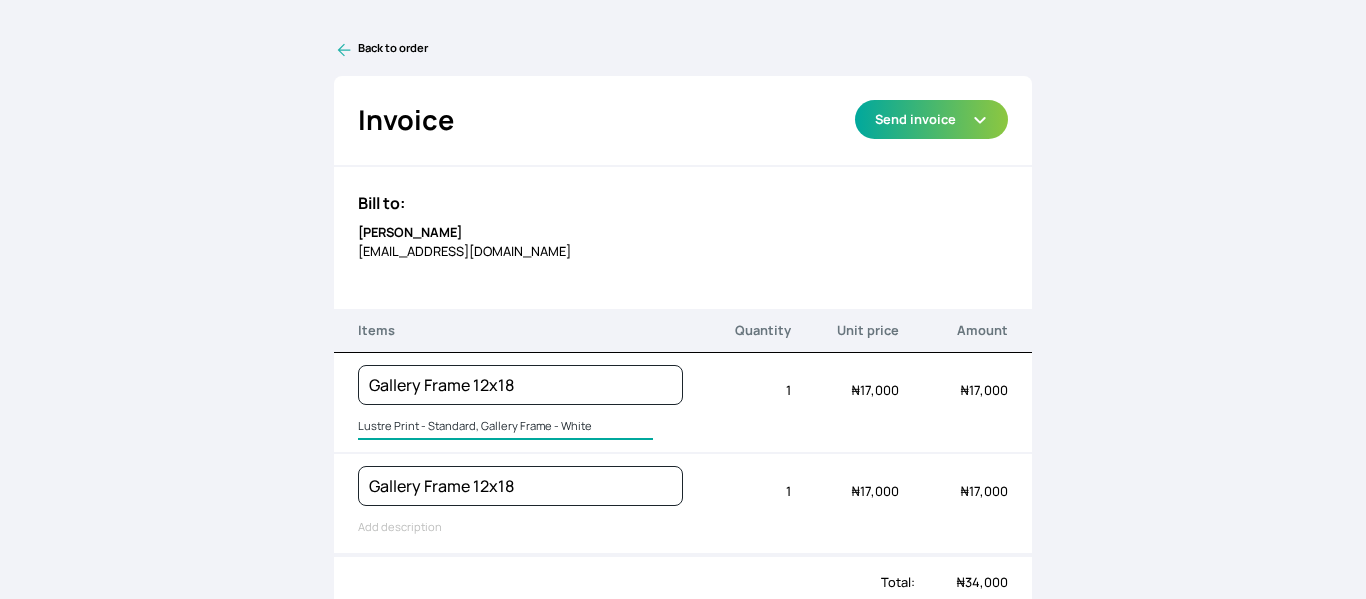 click on "Lustre Print - Standard, Gallery Frame - White" at bounding box center [505, 427] 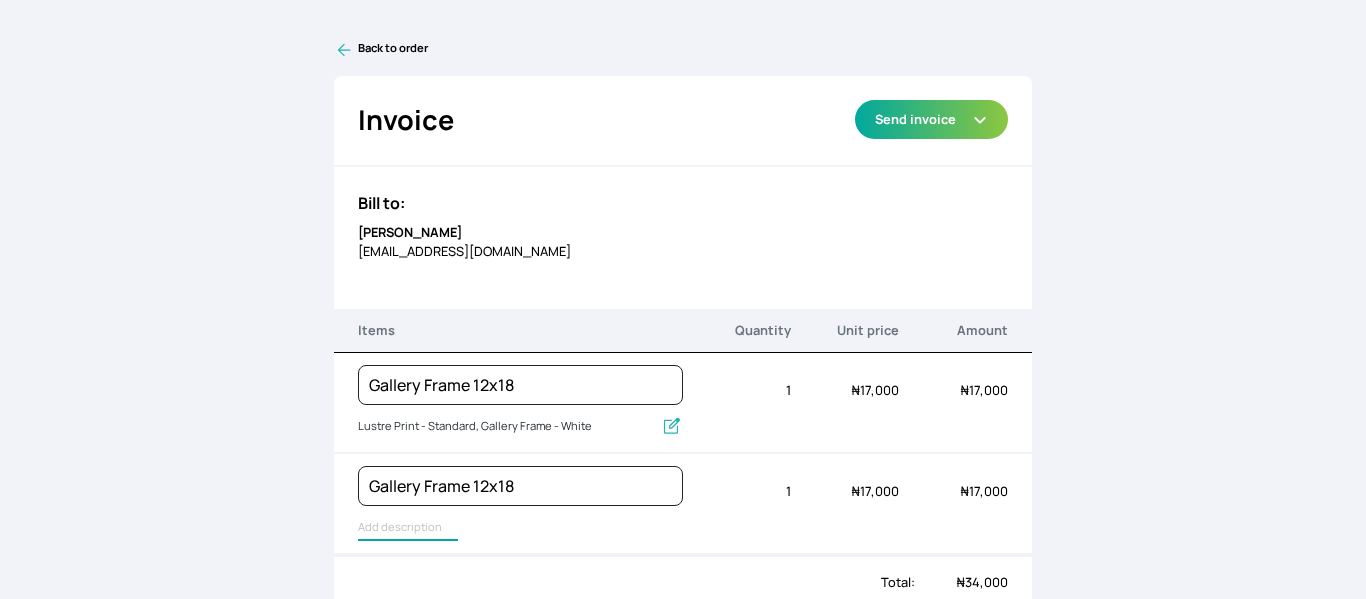 type on "Lustre Print - Standard, Gallery Frame - Black" 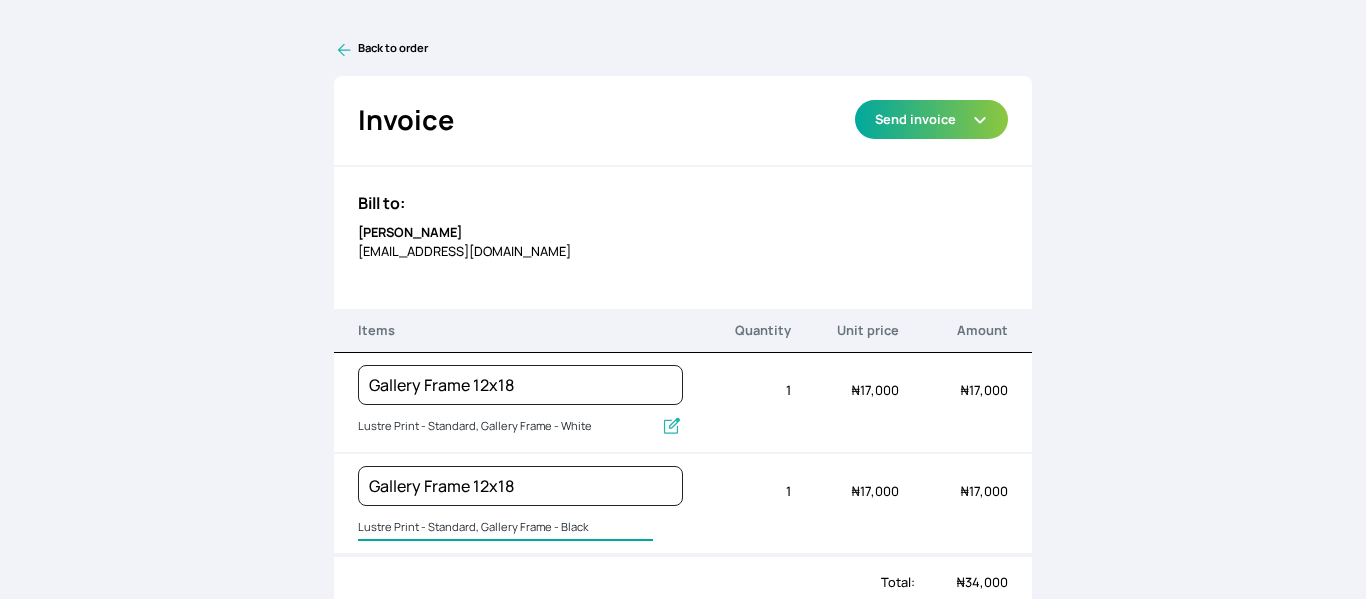 click on "Lustre Print - Standard, Gallery Frame - Black" at bounding box center (505, 528) 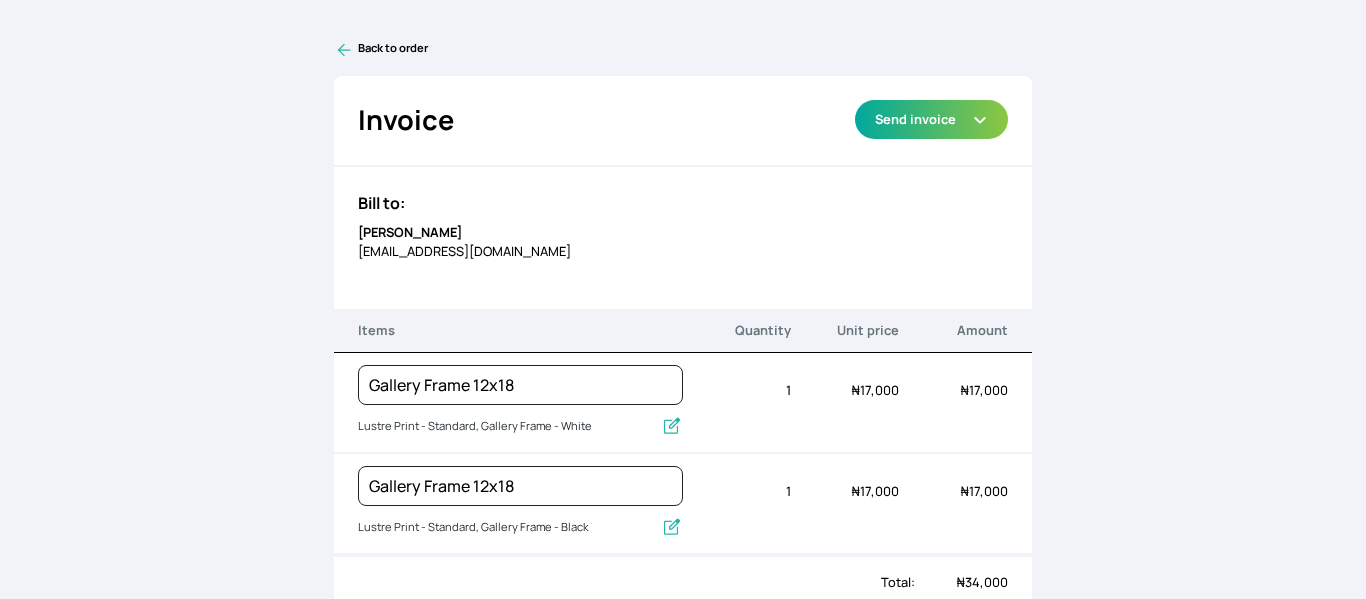 click on "Back to order Invoice Send via Email Send via WhatsApp Export as PDF Preview Send invoice Bill to: Simon Emmy simonemmyphotography@gmail.com Items Quantity Unit price Amount Gallery Frame 12x18 Lustre Print - Standard, Gallery Frame - White Quantity 1 Unit price ₦ 17,000 Amount ₦ 17,000 Gallery Frame 12x18 Lustre Print - Standard, Gallery Frame - Black Quantity 1 Unit price ₦ 17,000 Amount ₦ 17,000 Total: ₦ 34,000 Payment Payment due on: 2nd July 2025 January February March April May June July August September October November December 2045 2044 2043 2042 2041 2040 2039 2038 2037 2036 2035 2034 2033 2032 2031 2030 2029 2028 2027 2026 2025 2024 2023 2022 2021 2020 2019 2018 2017 2016 2015 2014 2013 2012 2011 2010 2009 2008 2007 2006 2005 2004 2003 2002 2001 2000 1999 1998 1997 1996 1995 1994 1993 1992 1991 1990 1989 1988 1987 1986 1985 1984 1983 1982 1981 1980 1979 1978 1977 1976 1975 1974 1973 1972 1971 1970 1969 1968 1967 1966 1965 1964 1963 1962 1961 1960 1959 1958 1957 1956 1955 1954 1953 1952 29" at bounding box center (683, 299) 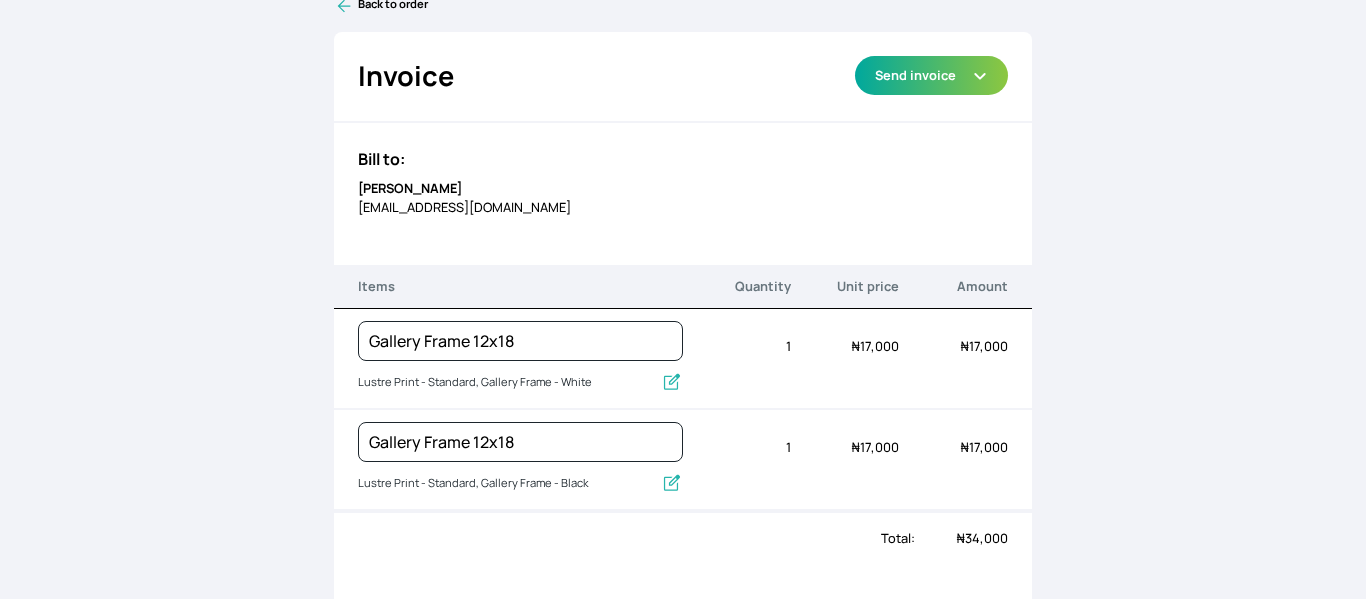 scroll, scrollTop: 0, scrollLeft: 0, axis: both 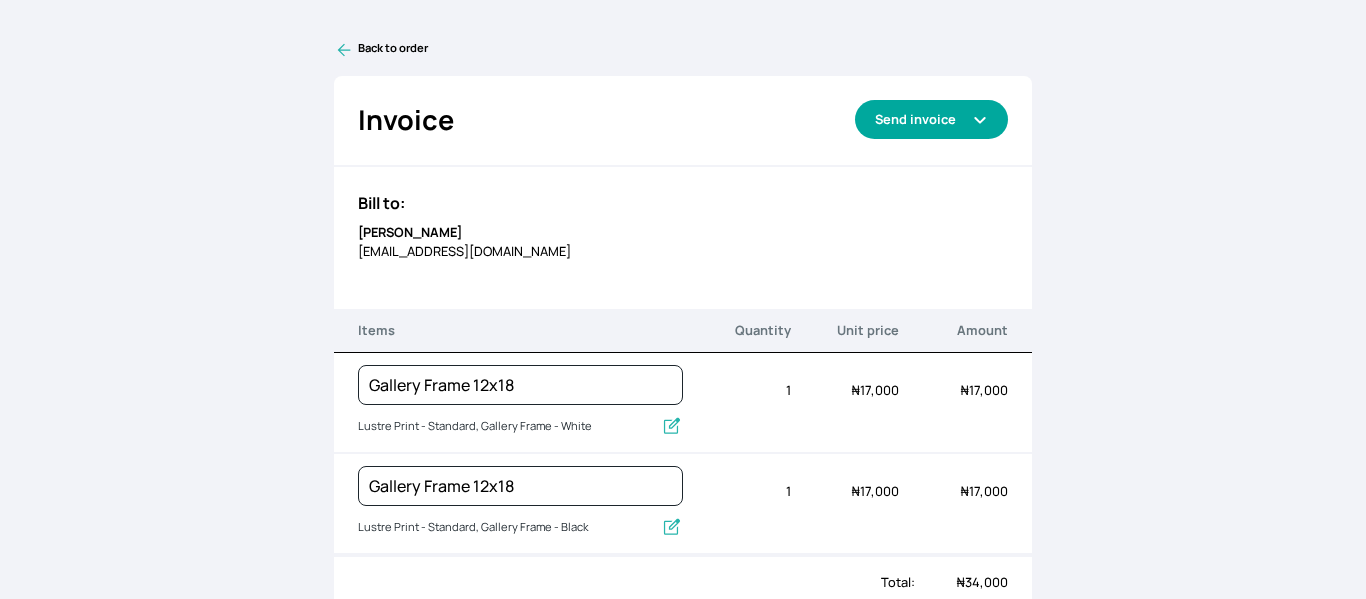 click on "Send invoice" at bounding box center (931, 119) 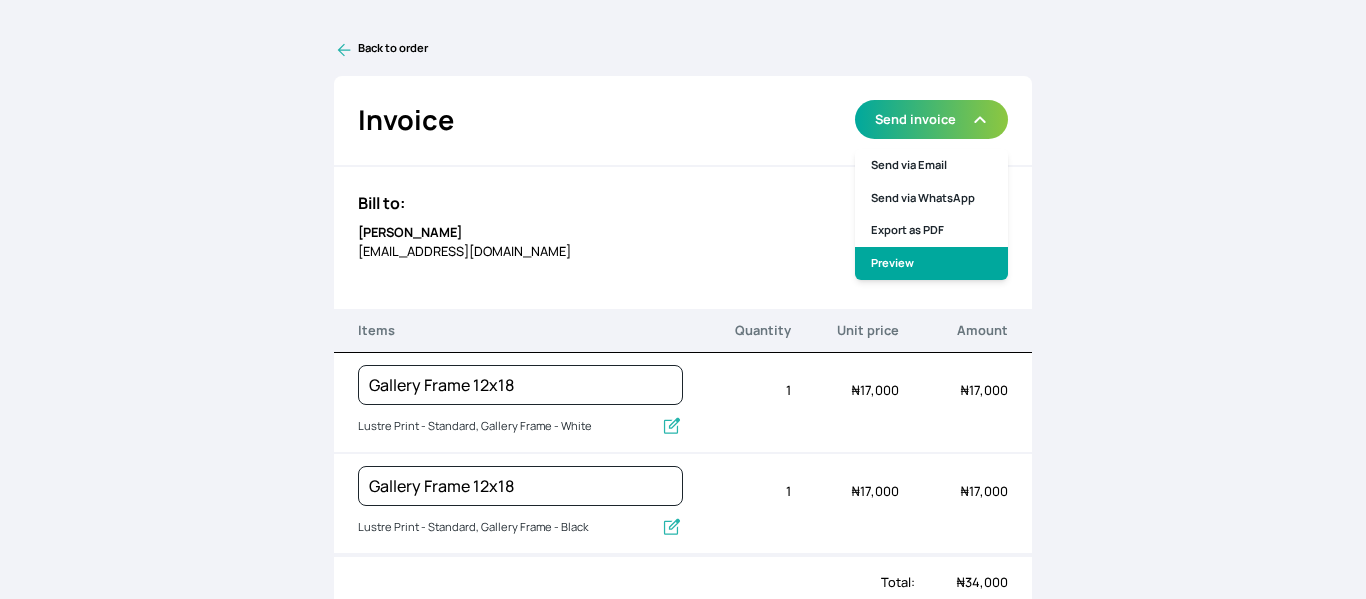 click on "Preview" at bounding box center [931, 263] 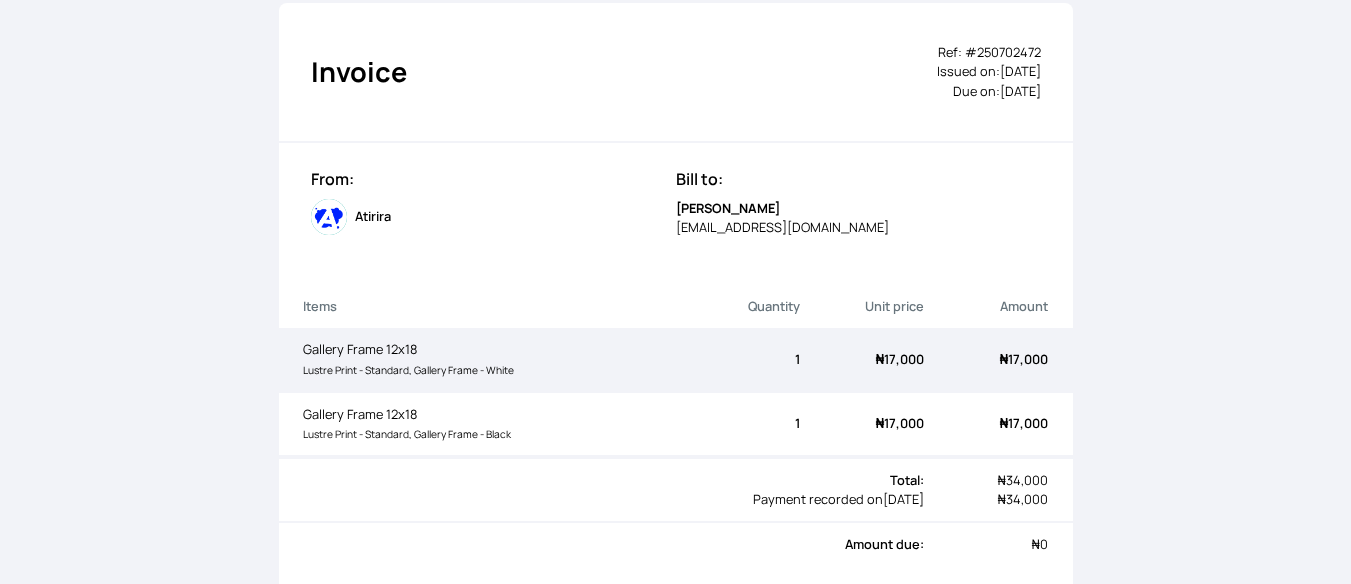 scroll, scrollTop: 0, scrollLeft: 0, axis: both 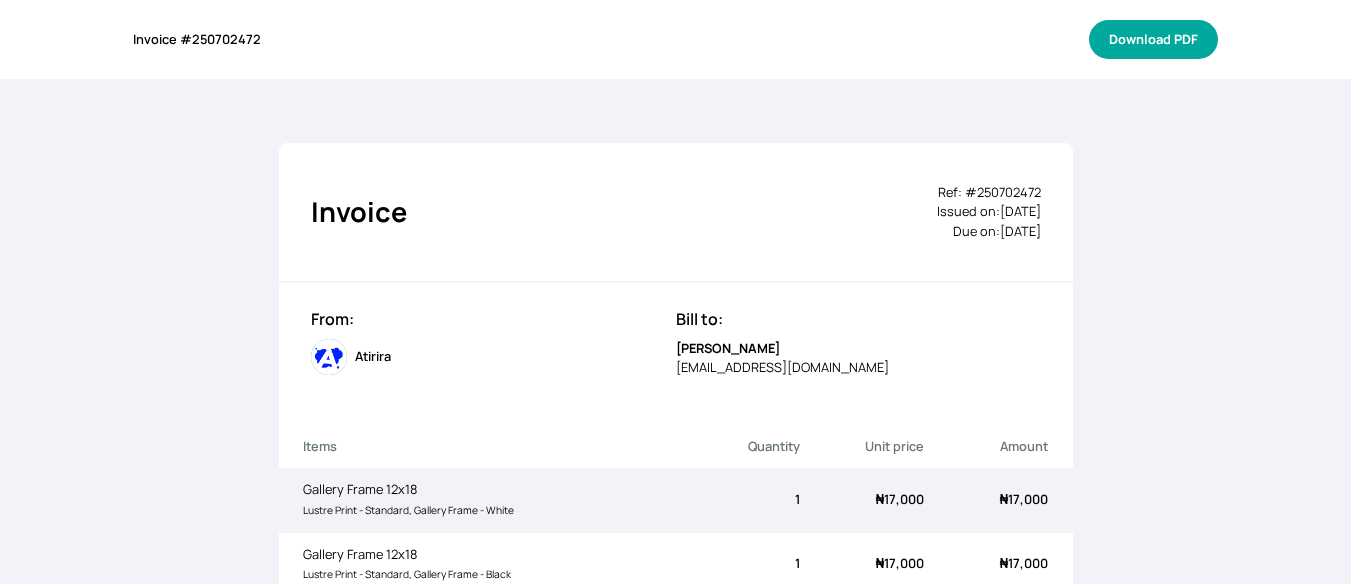 click on "Download PDF" at bounding box center [1153, 39] 